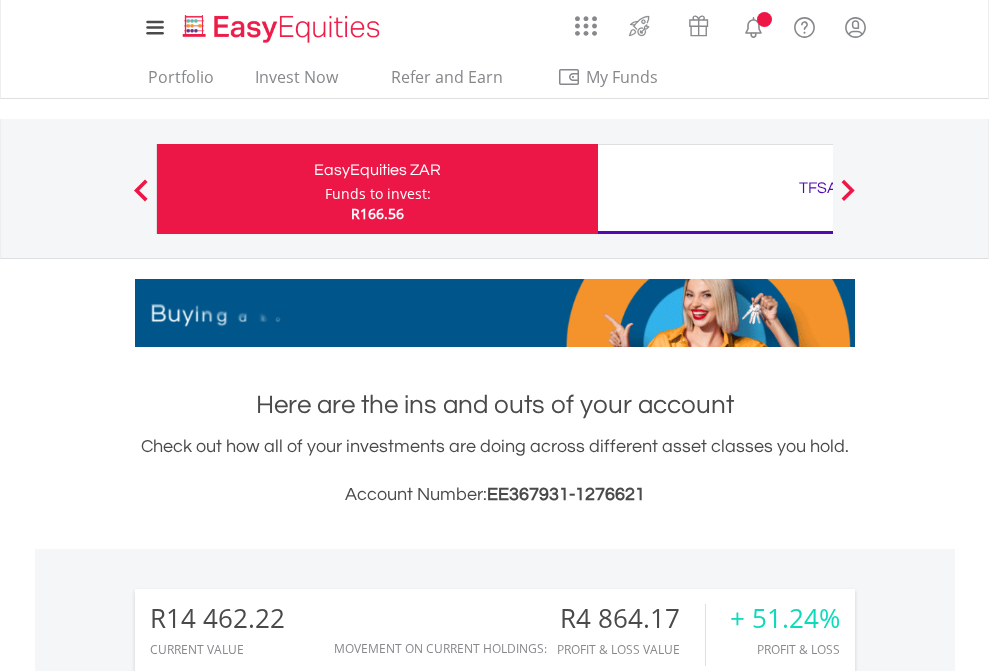 scroll, scrollTop: 0, scrollLeft: 0, axis: both 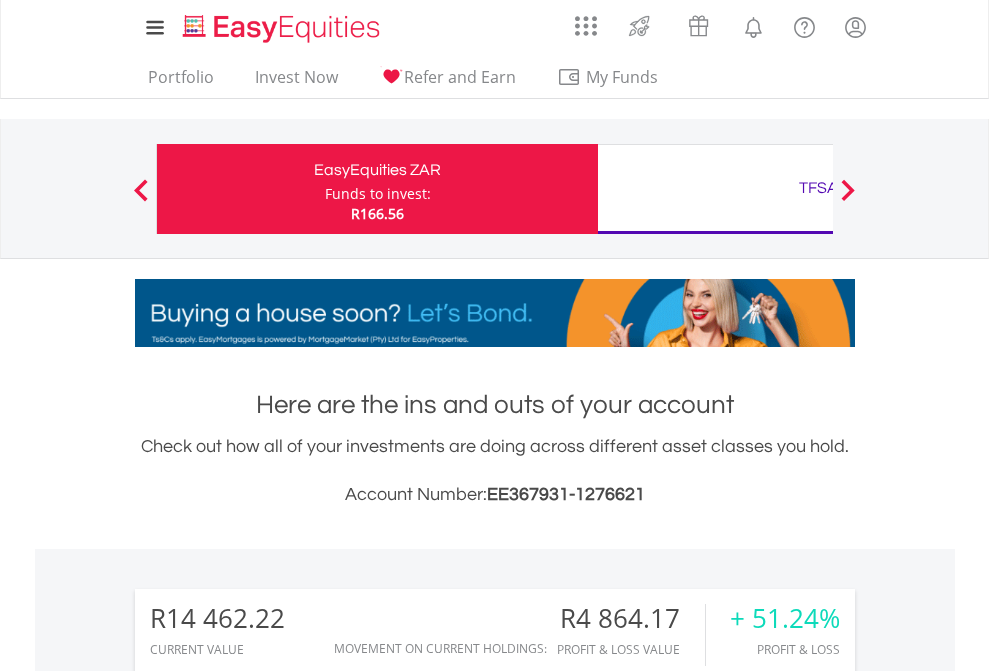 click on "Funds to invest:" at bounding box center [378, 194] 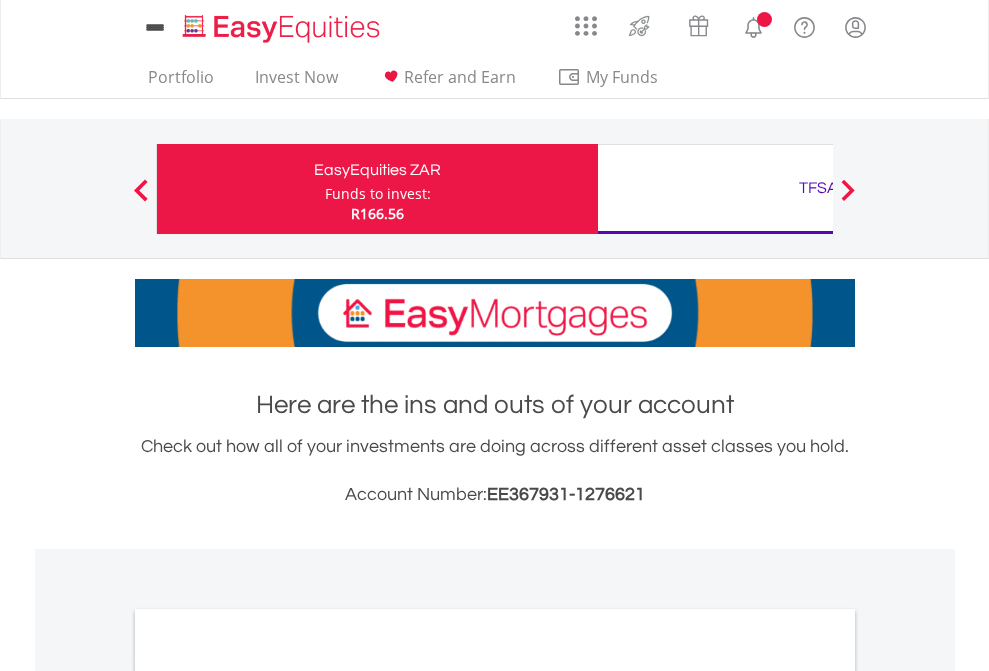 scroll, scrollTop: 0, scrollLeft: 0, axis: both 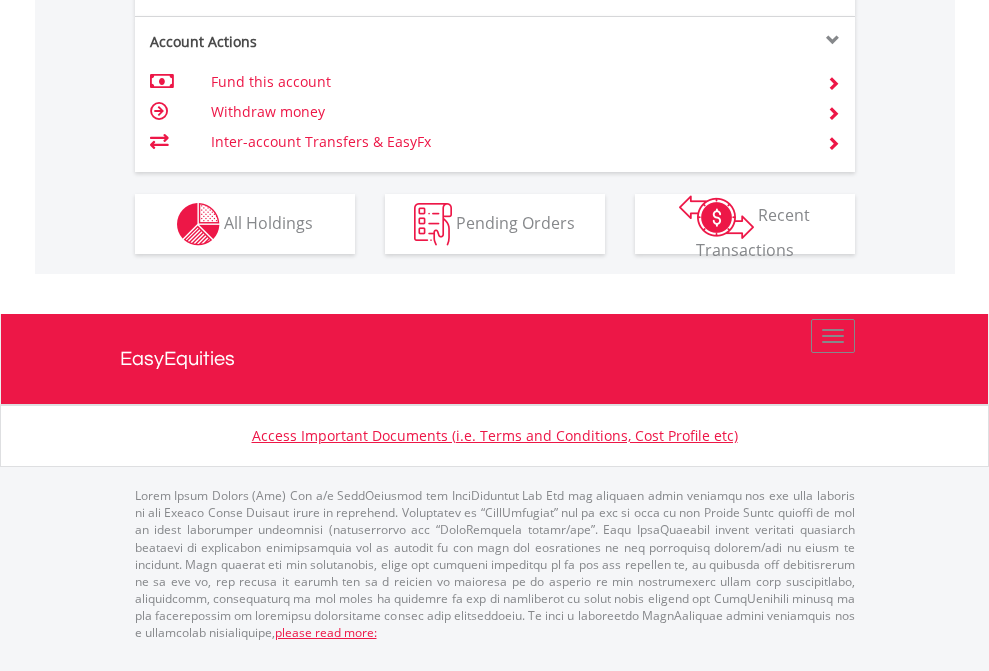 click on "Investment types" at bounding box center (706, -337) 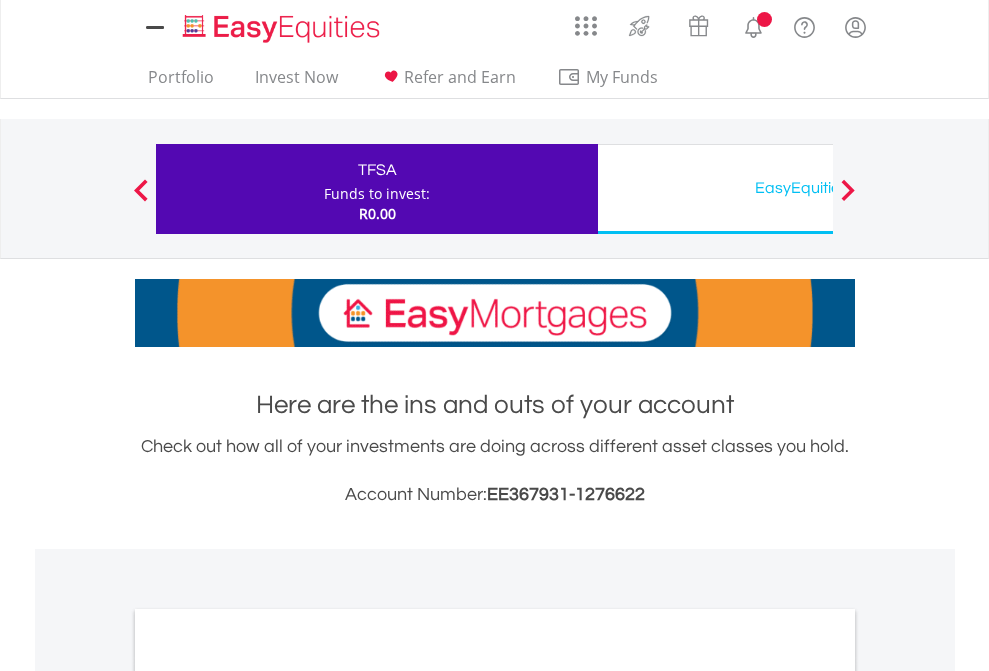 scroll, scrollTop: 0, scrollLeft: 0, axis: both 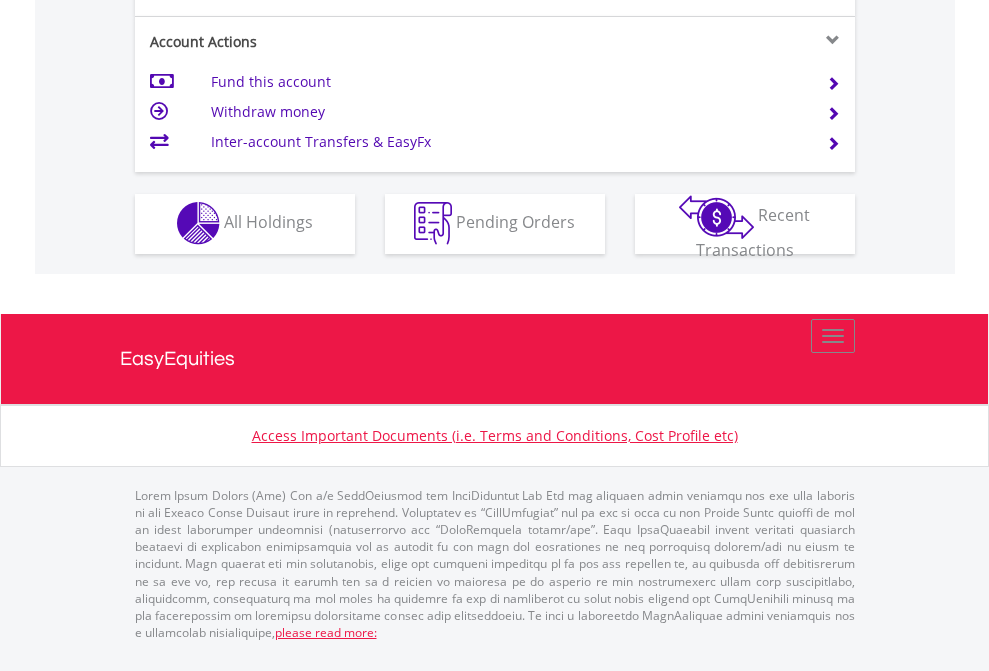 click on "Investment types" at bounding box center (706, -353) 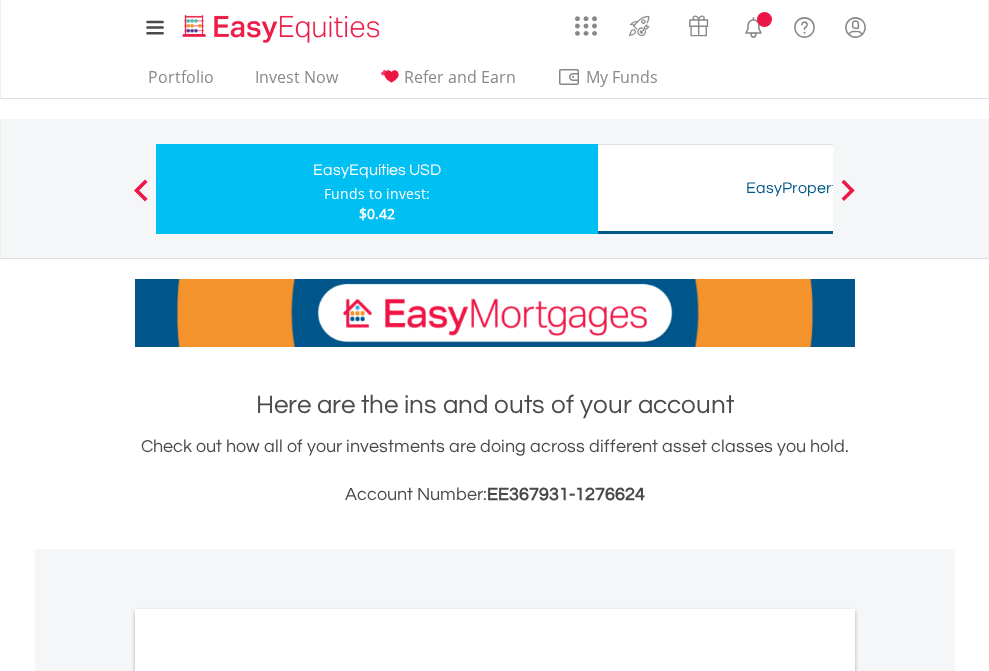 scroll, scrollTop: 0, scrollLeft: 0, axis: both 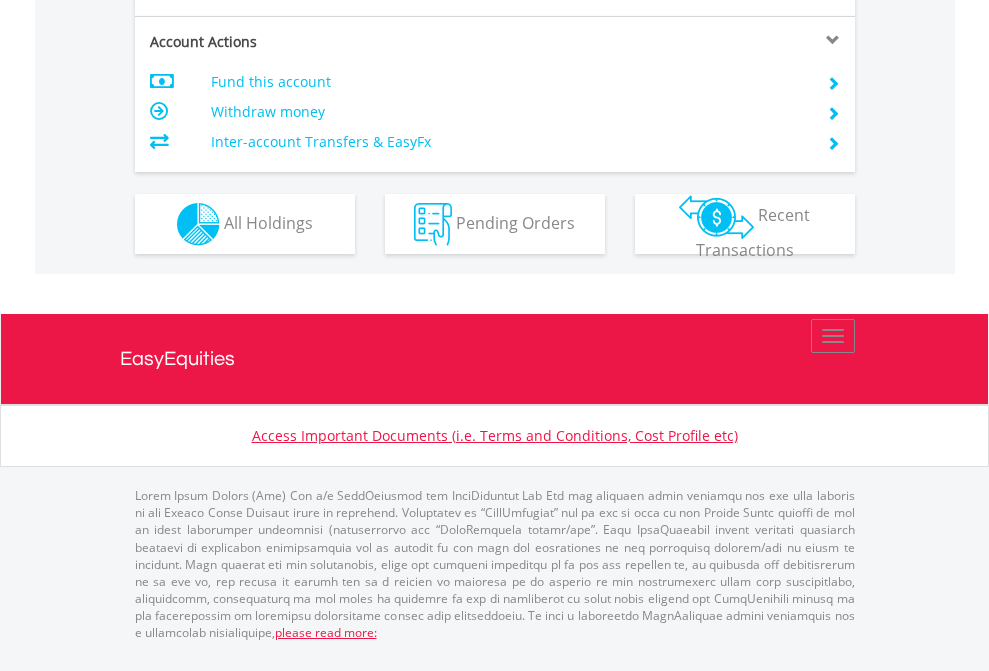 click on "Investment types" at bounding box center [706, -337] 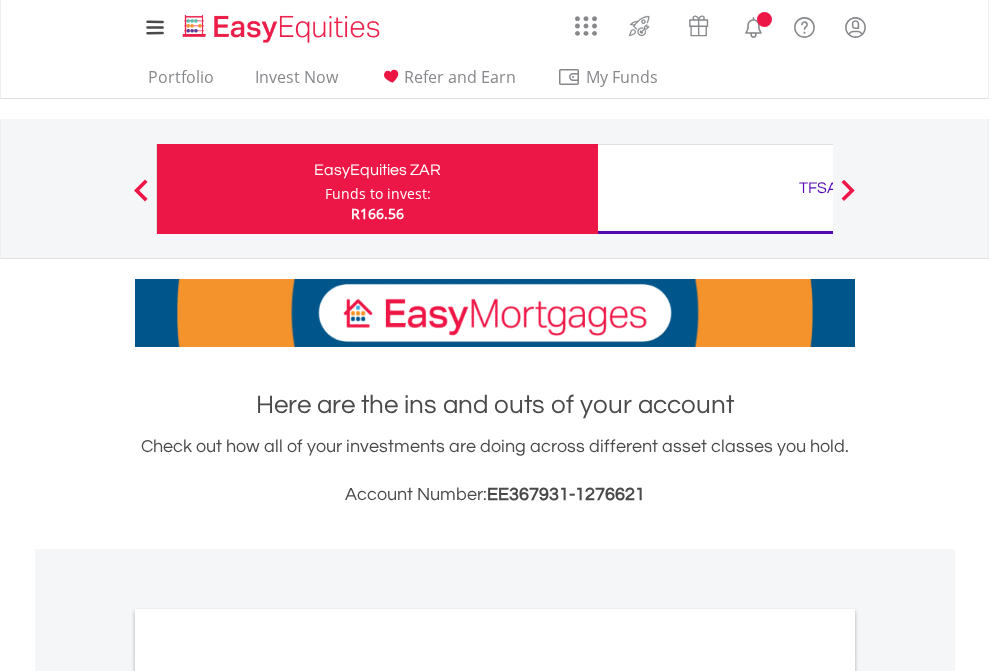 scroll, scrollTop: 0, scrollLeft: 0, axis: both 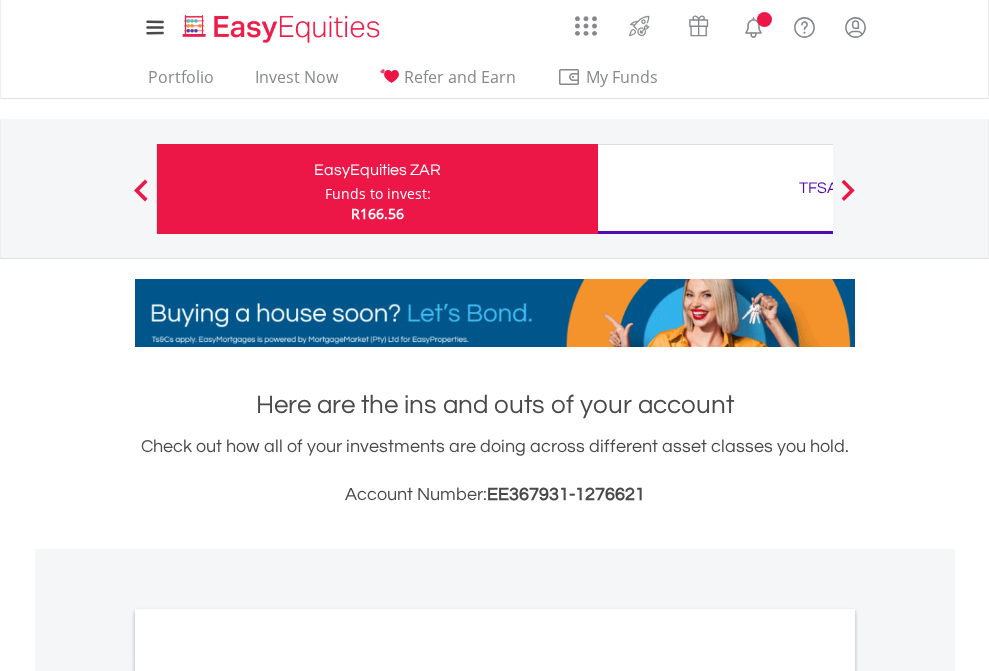 click on "All Holdings" at bounding box center (268, 1096) 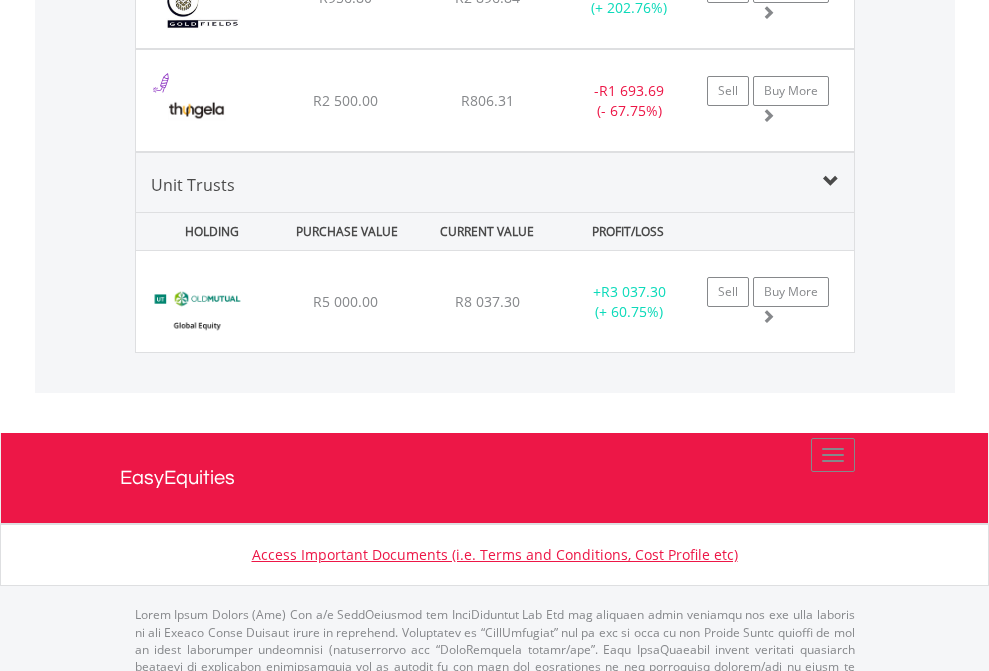 scroll, scrollTop: 2345, scrollLeft: 0, axis: vertical 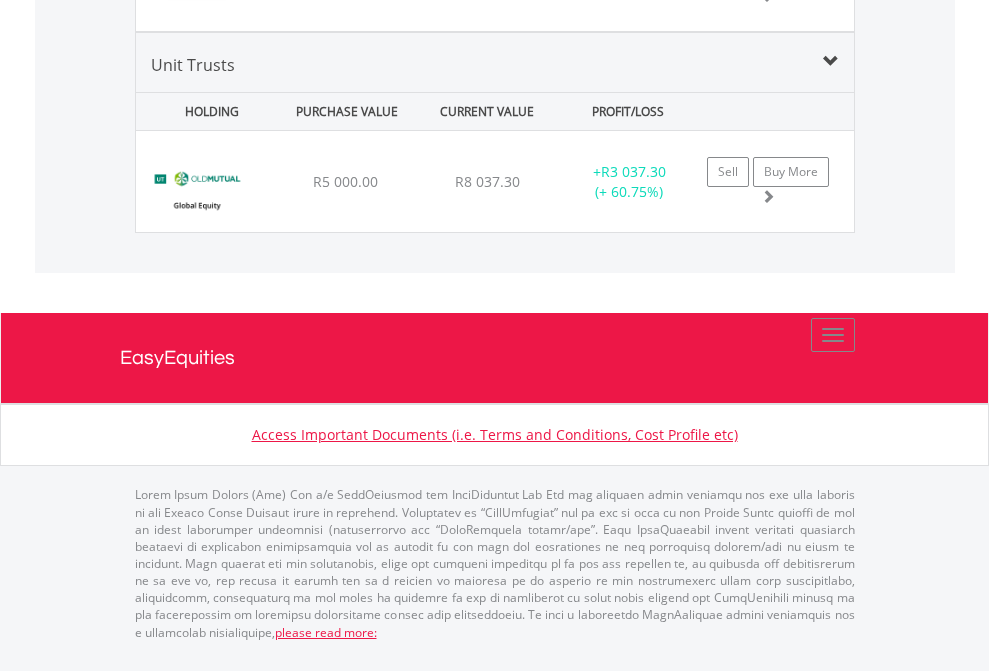 click on "TFSA" at bounding box center [818, -1865] 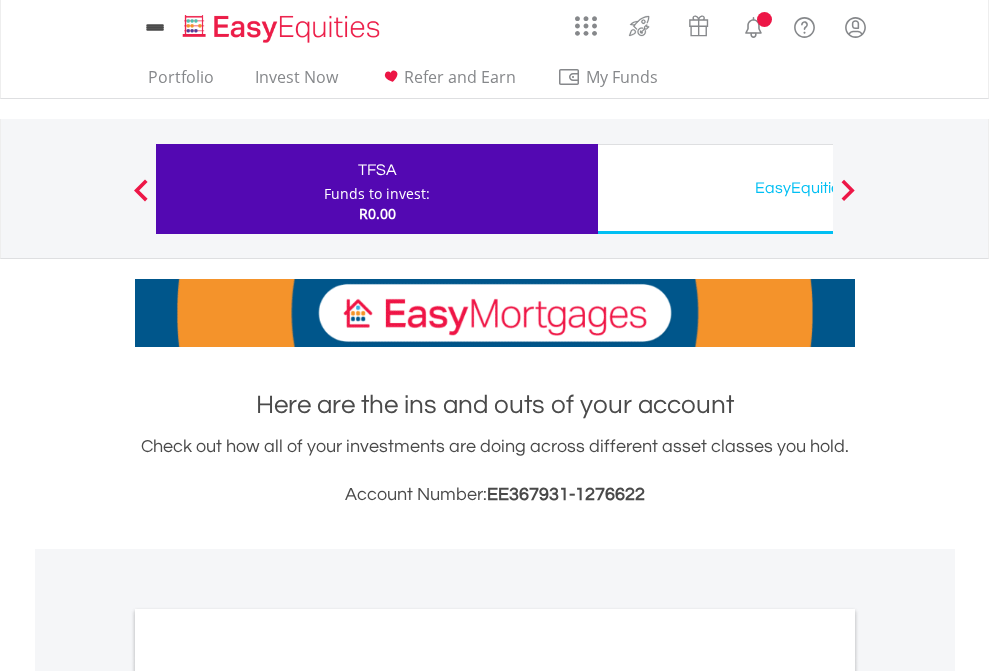 scroll, scrollTop: 1202, scrollLeft: 0, axis: vertical 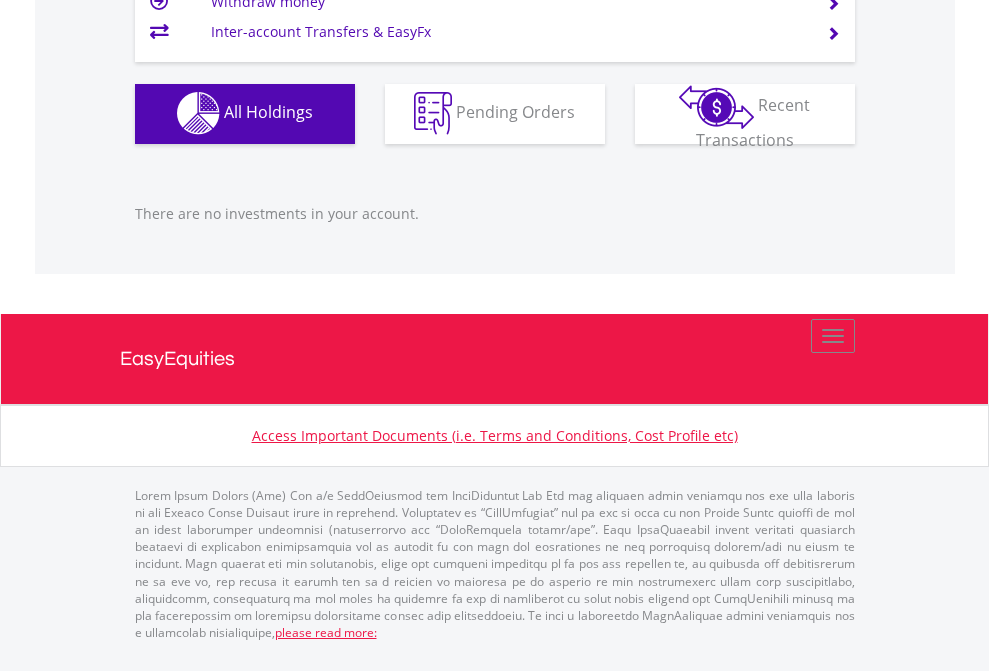 click on "EasyEquities USD" at bounding box center [818, -1142] 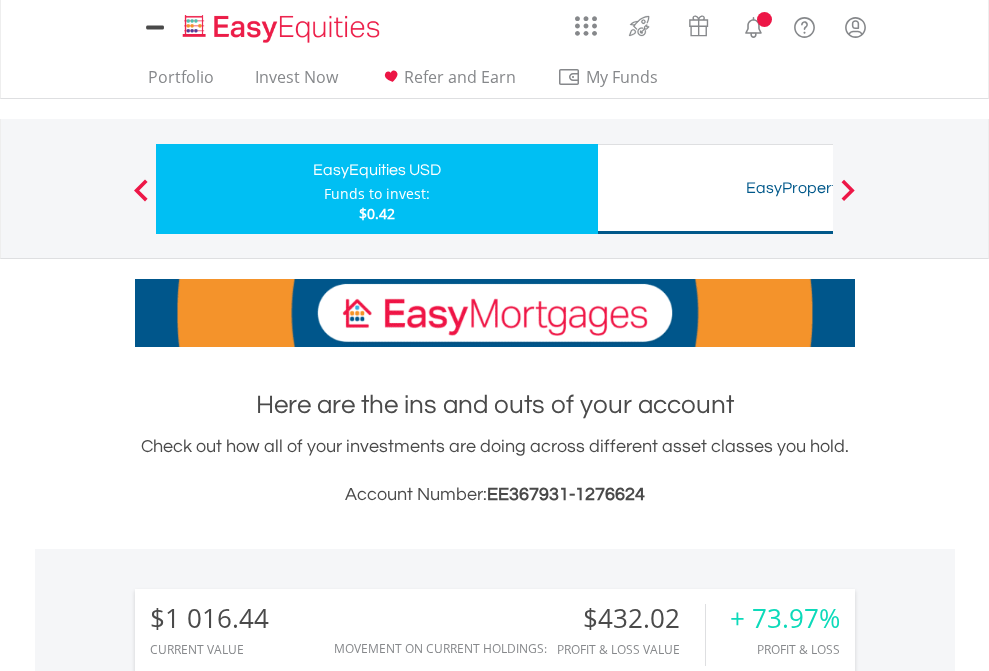 scroll, scrollTop: 0, scrollLeft: 0, axis: both 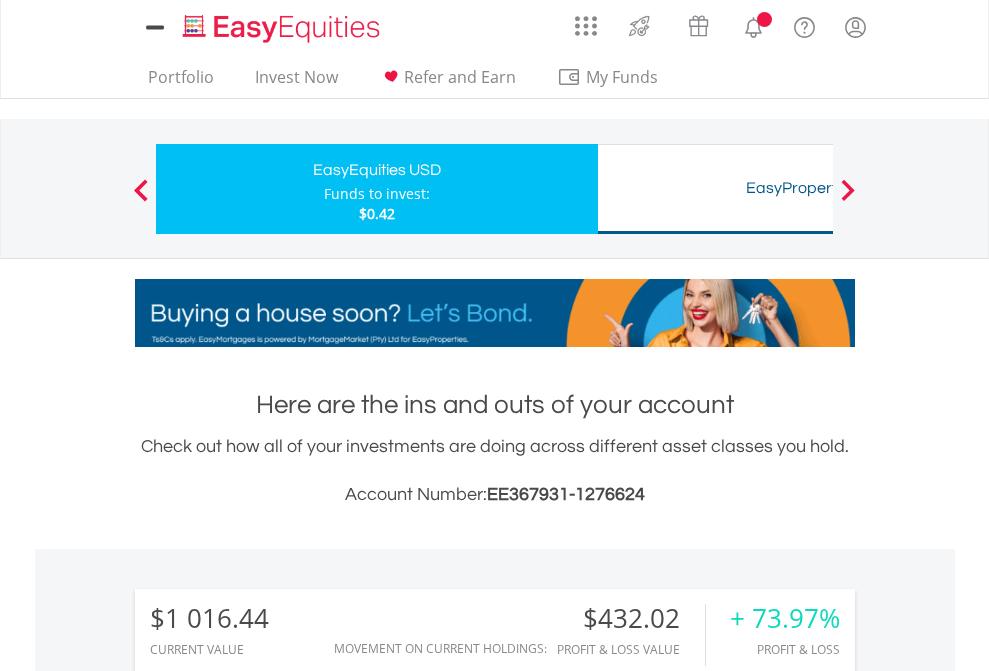 click on "All Holdings" at bounding box center (268, 1466) 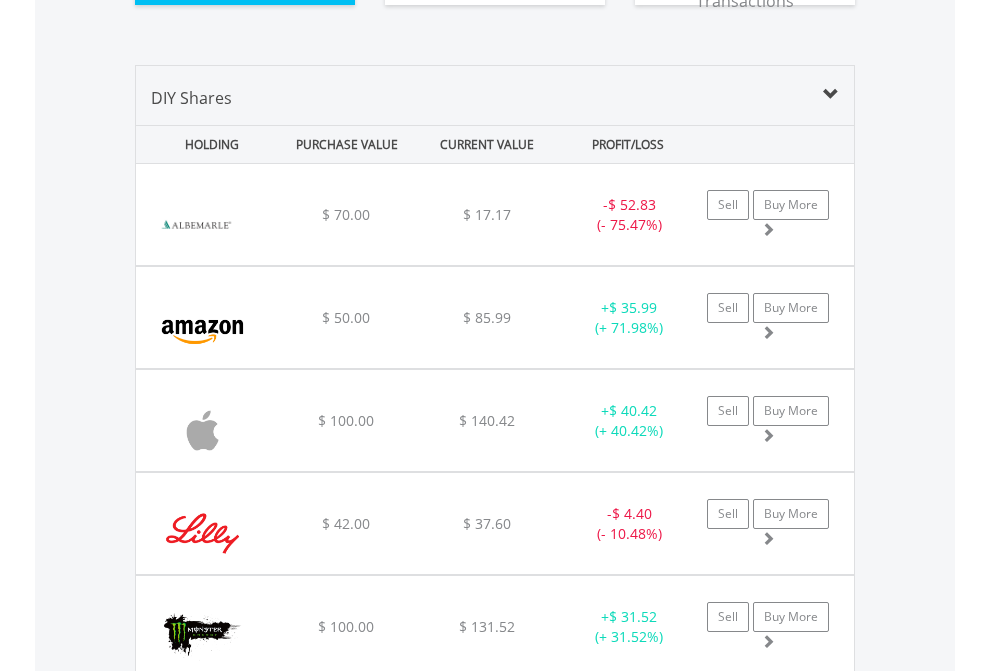 scroll, scrollTop: 2224, scrollLeft: 0, axis: vertical 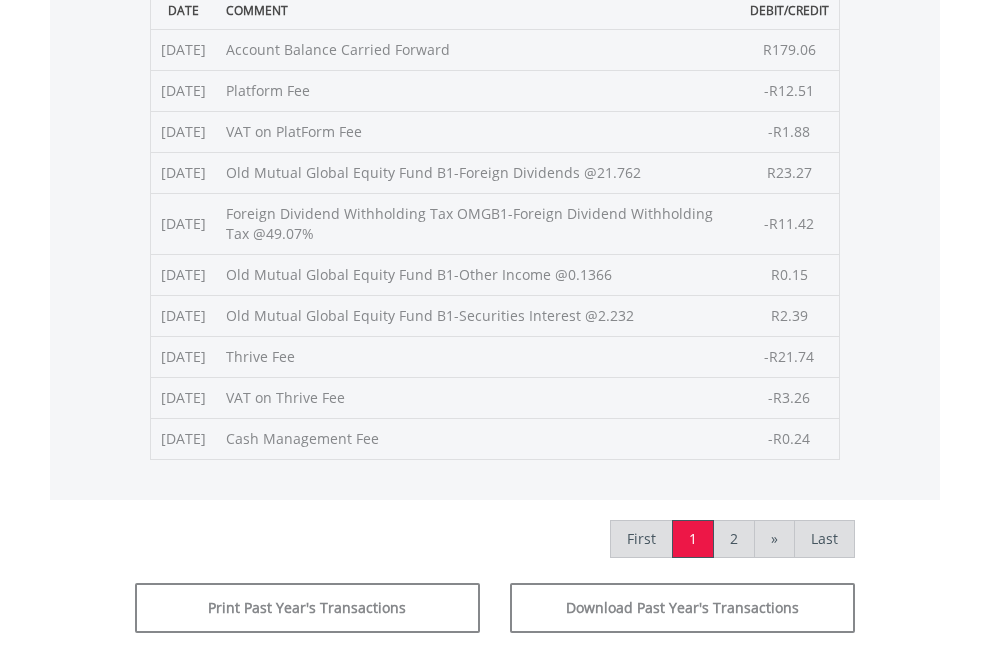 click on "Submit" at bounding box center [714, -225] 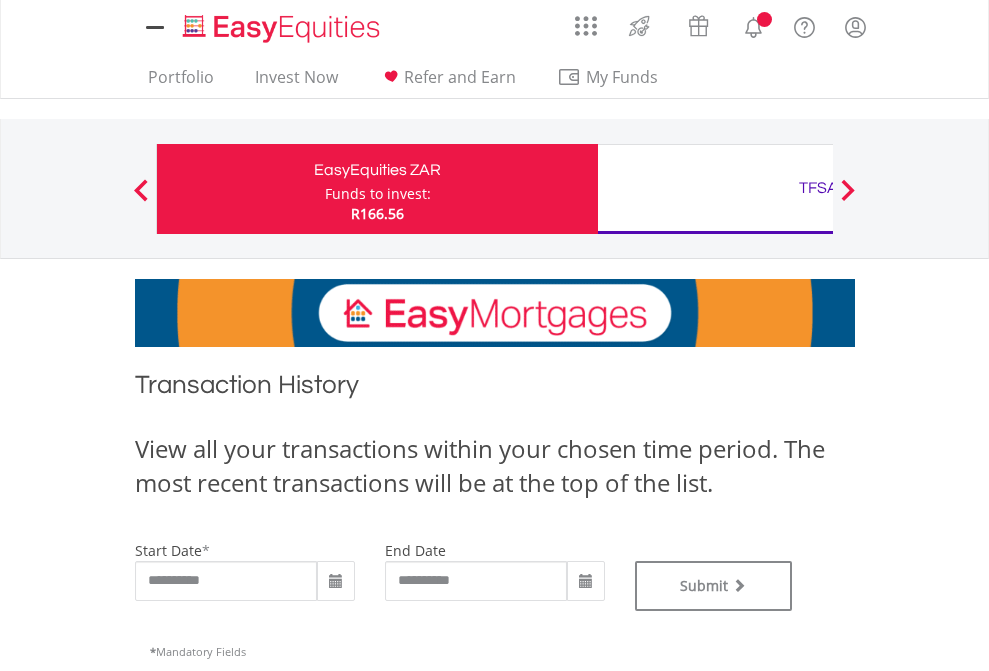 scroll, scrollTop: 0, scrollLeft: 0, axis: both 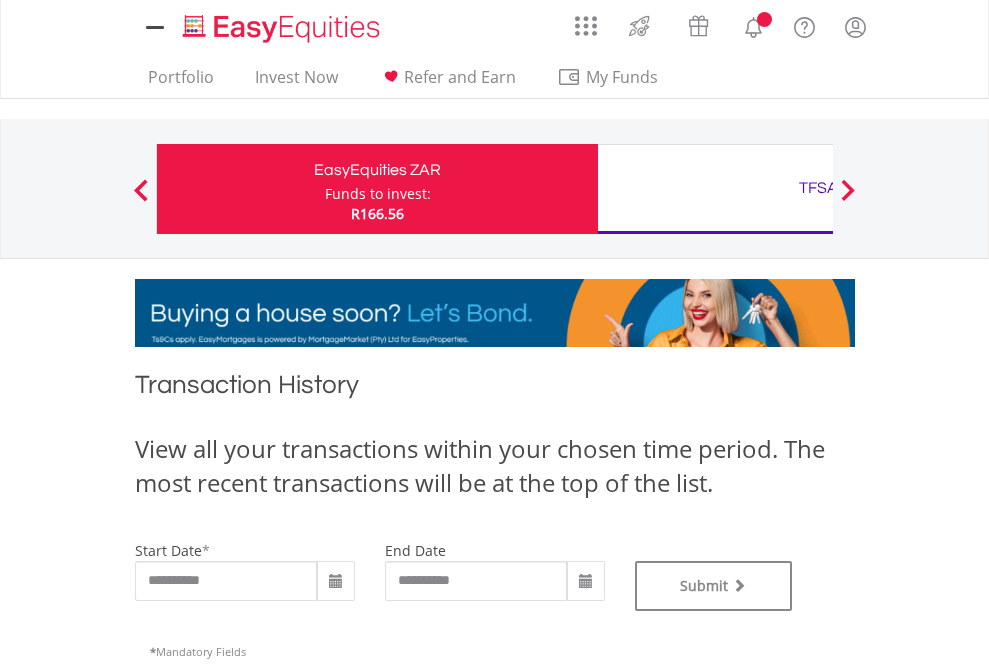 click on "TFSA" at bounding box center [818, 188] 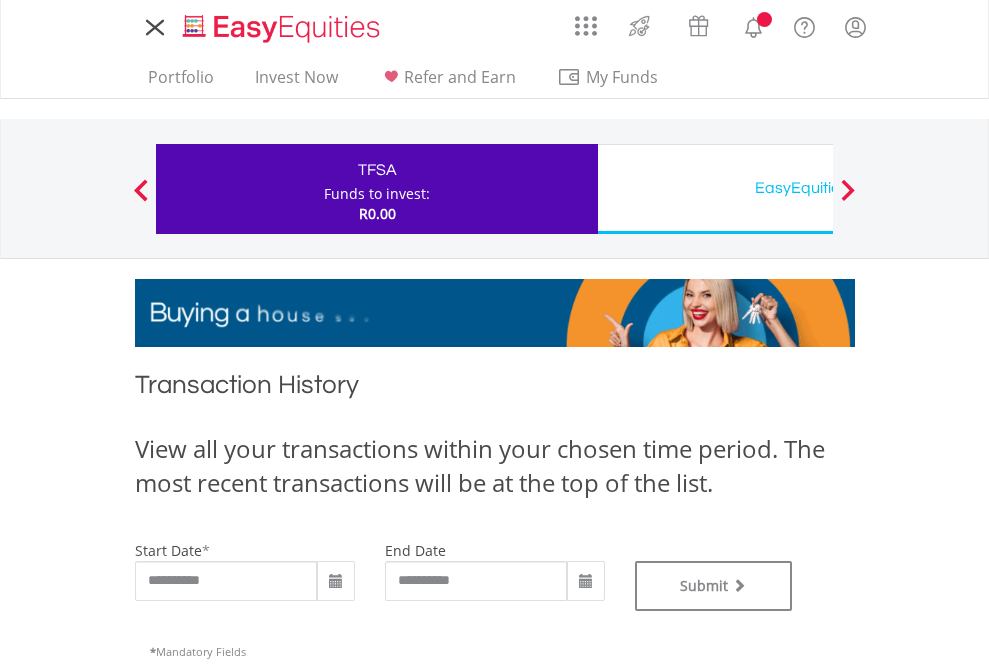 scroll, scrollTop: 0, scrollLeft: 0, axis: both 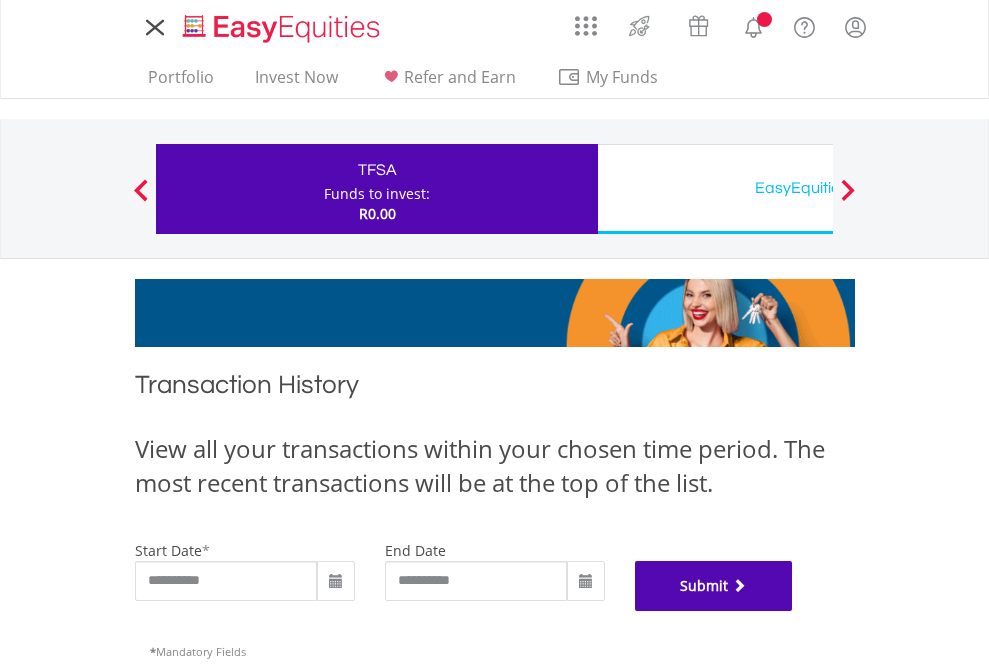 click on "Submit" at bounding box center [714, 586] 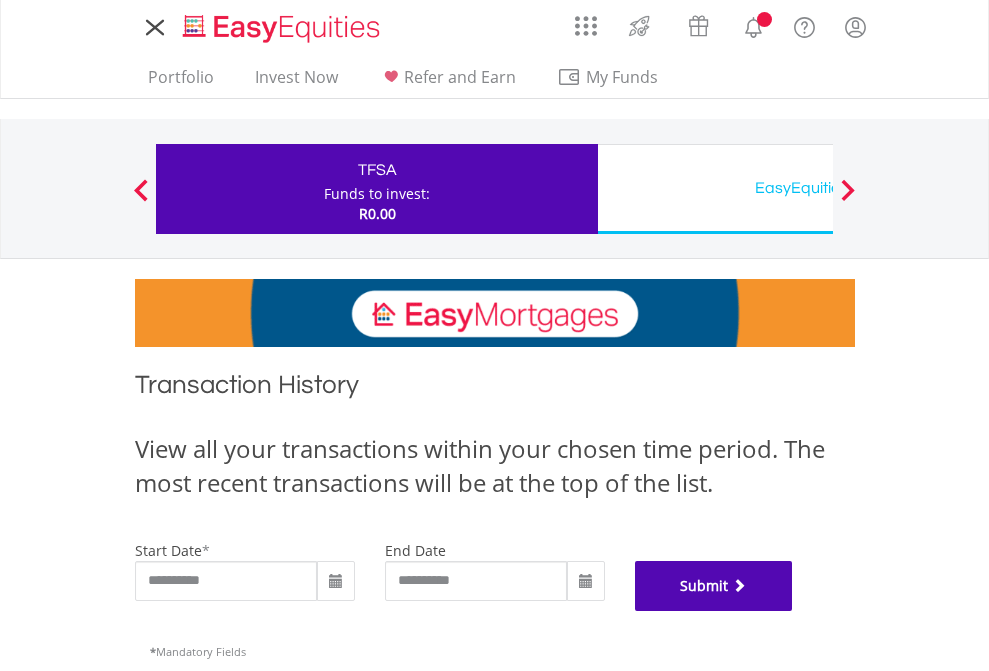 scroll, scrollTop: 811, scrollLeft: 0, axis: vertical 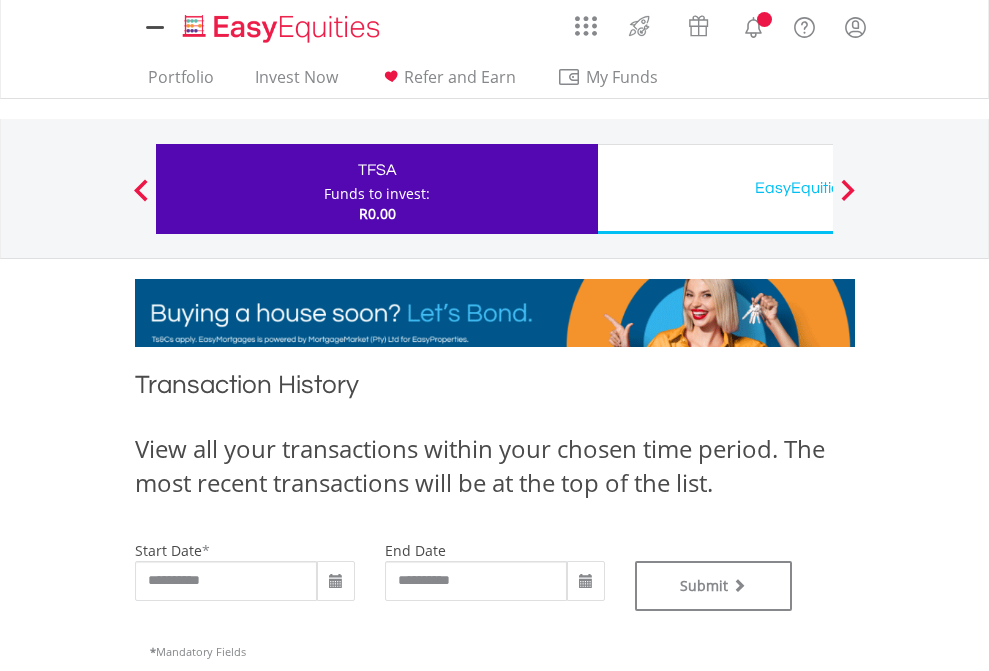 click on "EasyEquities USD" at bounding box center [818, 188] 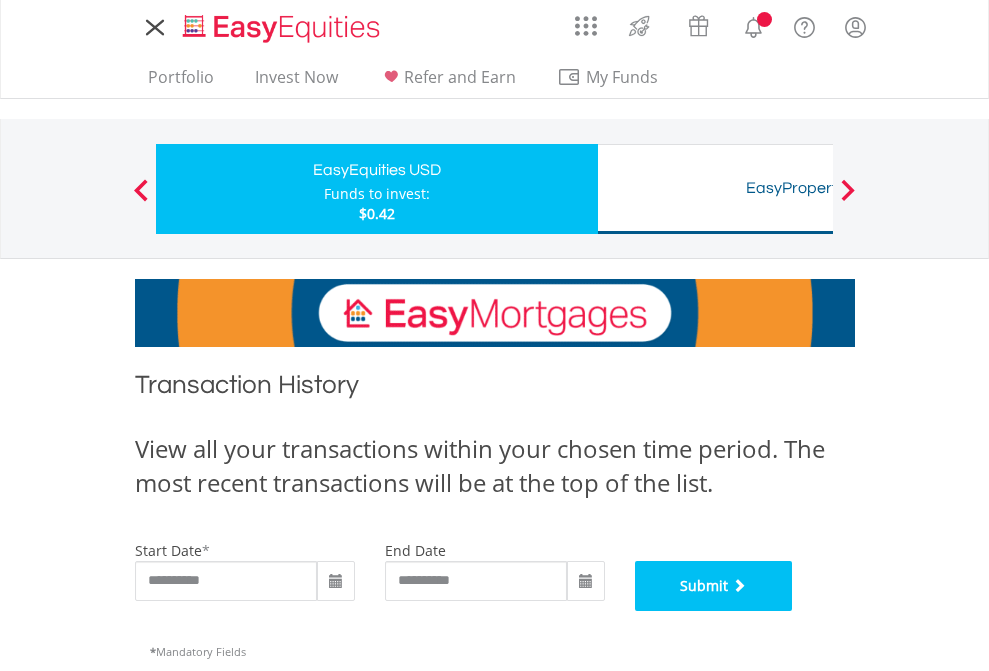 click on "Submit" at bounding box center [714, 586] 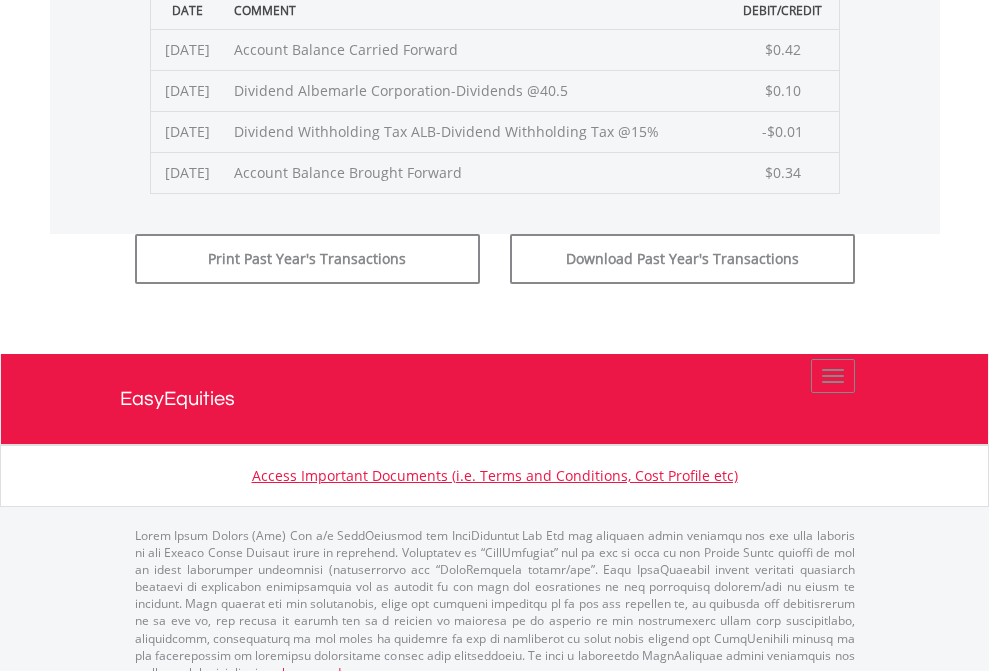 scroll, scrollTop: 811, scrollLeft: 0, axis: vertical 